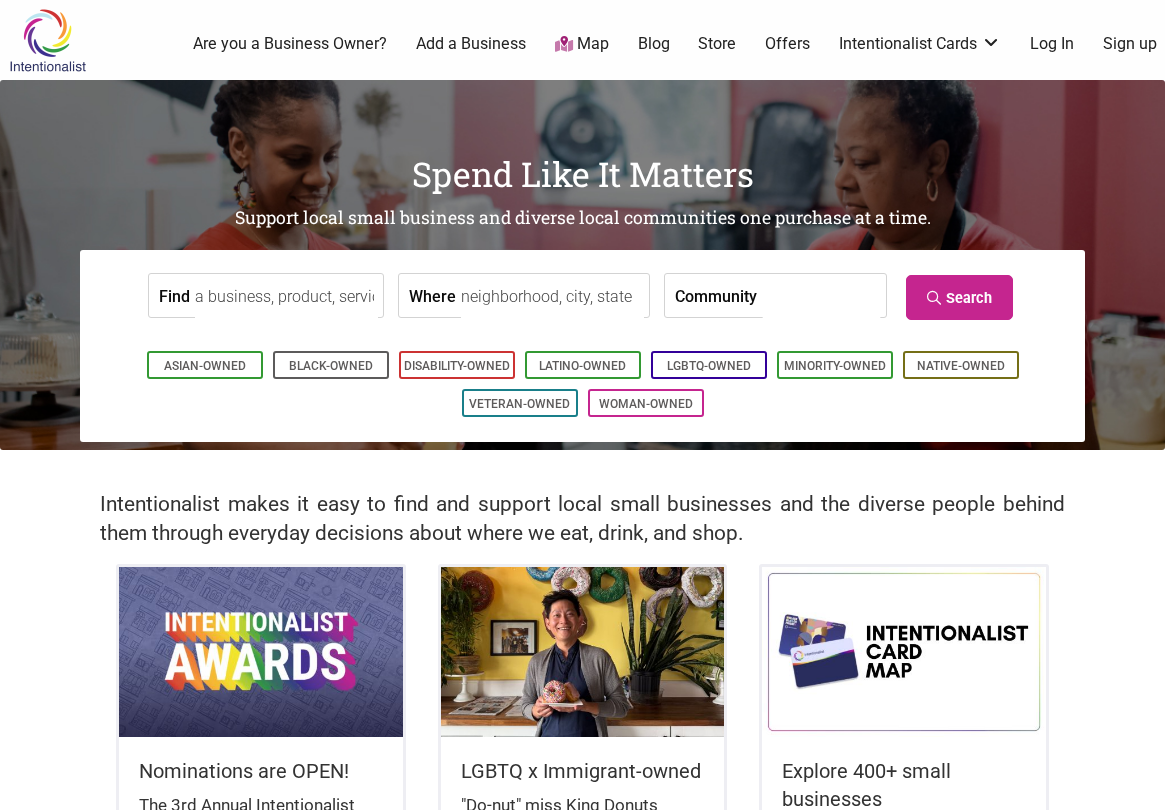 scroll, scrollTop: 0, scrollLeft: 0, axis: both 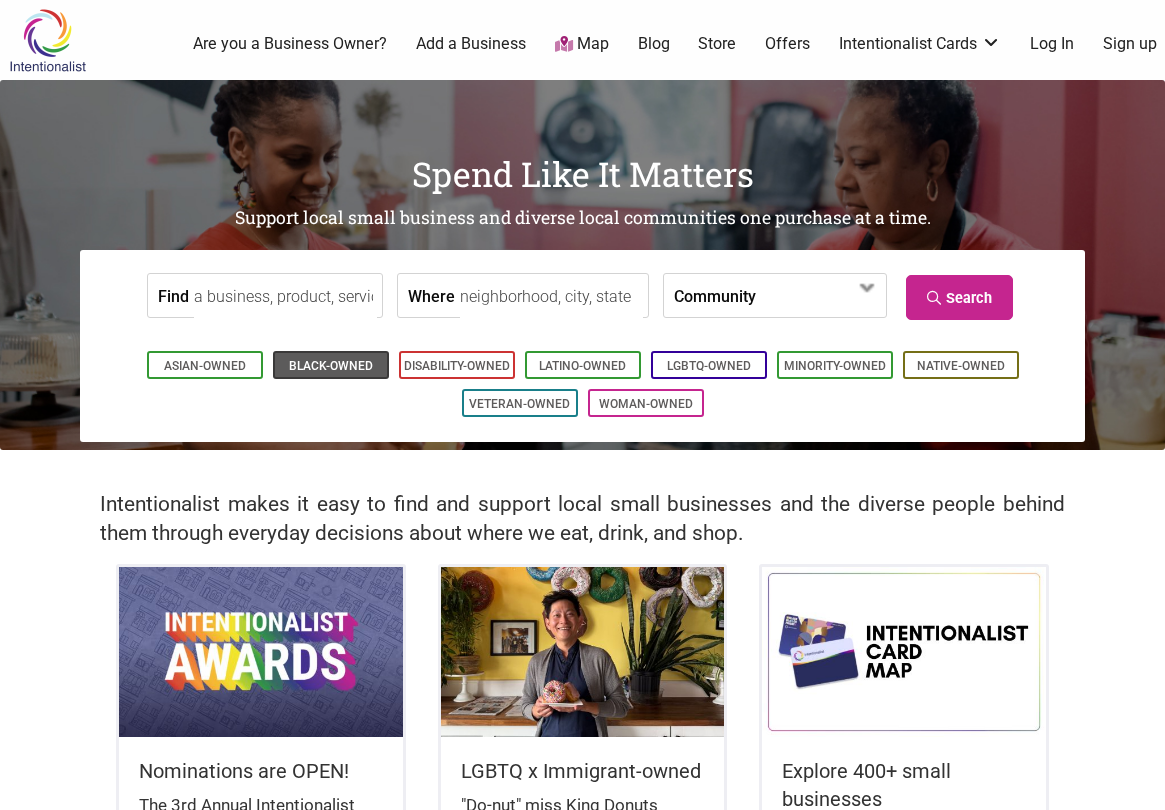 click on "Black-Owned" at bounding box center (331, 366) 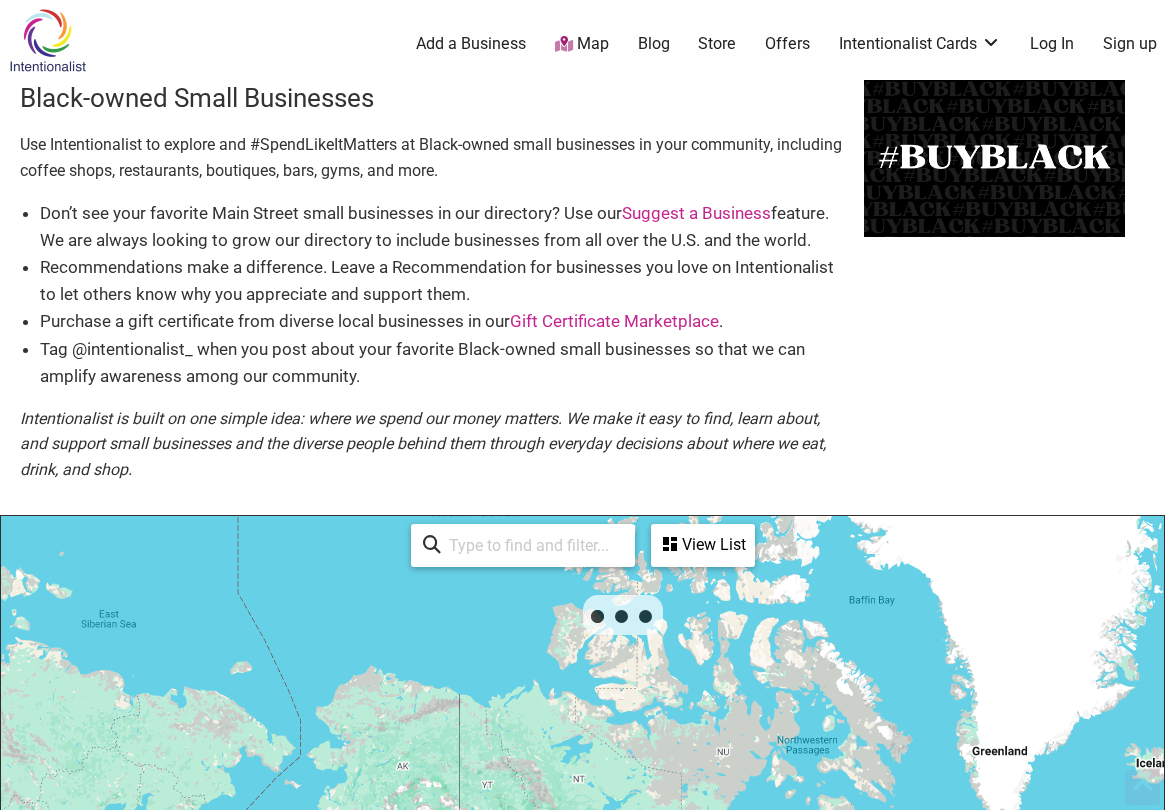 scroll, scrollTop: 500, scrollLeft: 0, axis: vertical 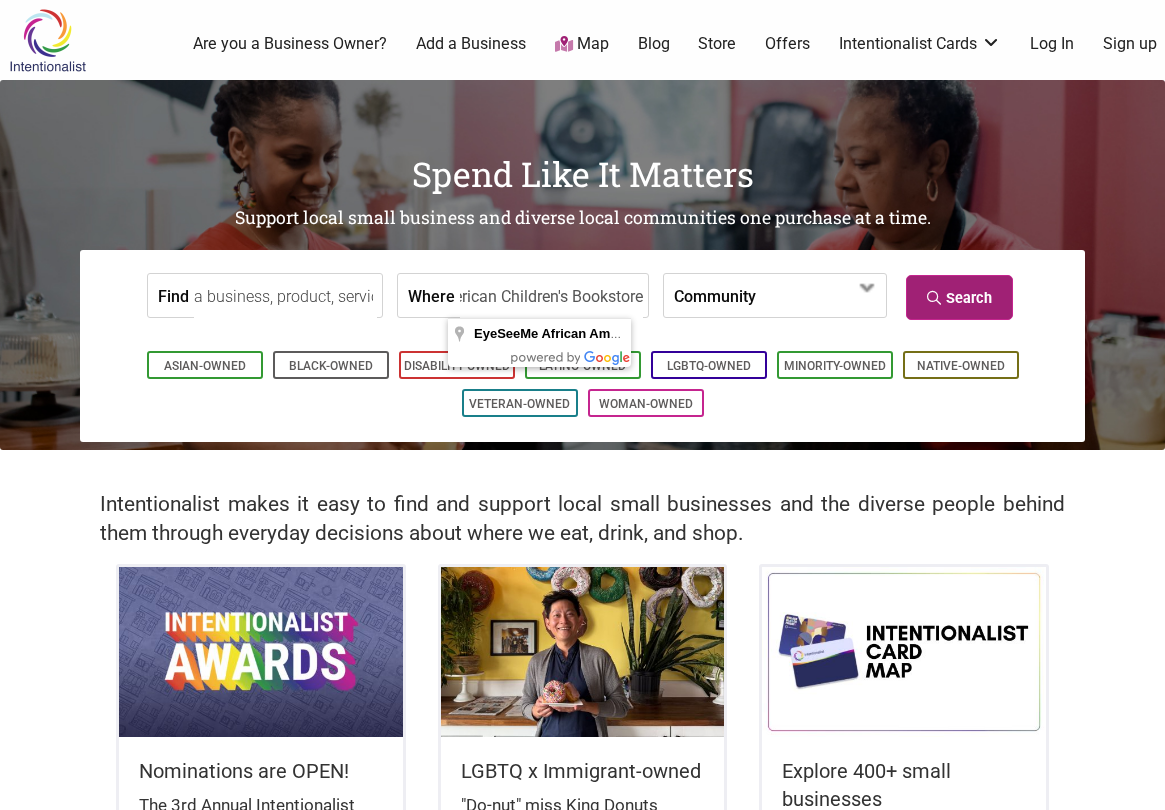 type on "EyeSeeMe African American Children's Bookstore" 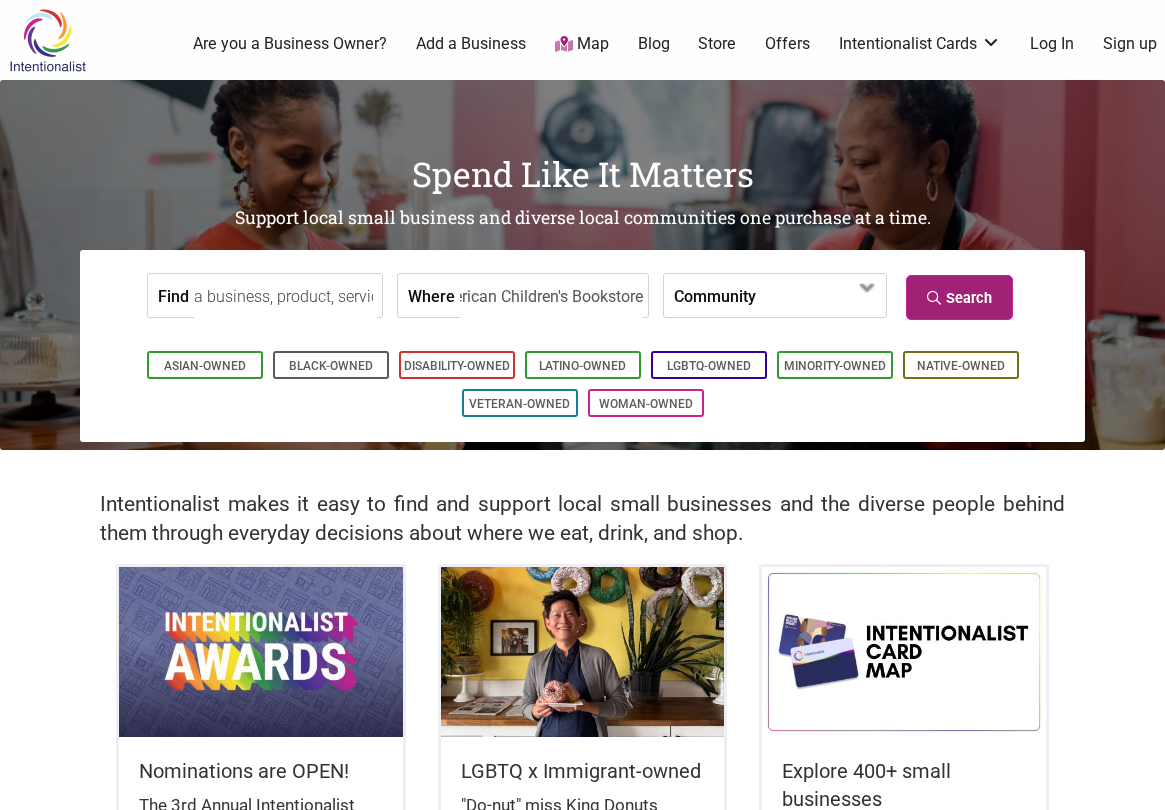 scroll, scrollTop: 0, scrollLeft: 0, axis: both 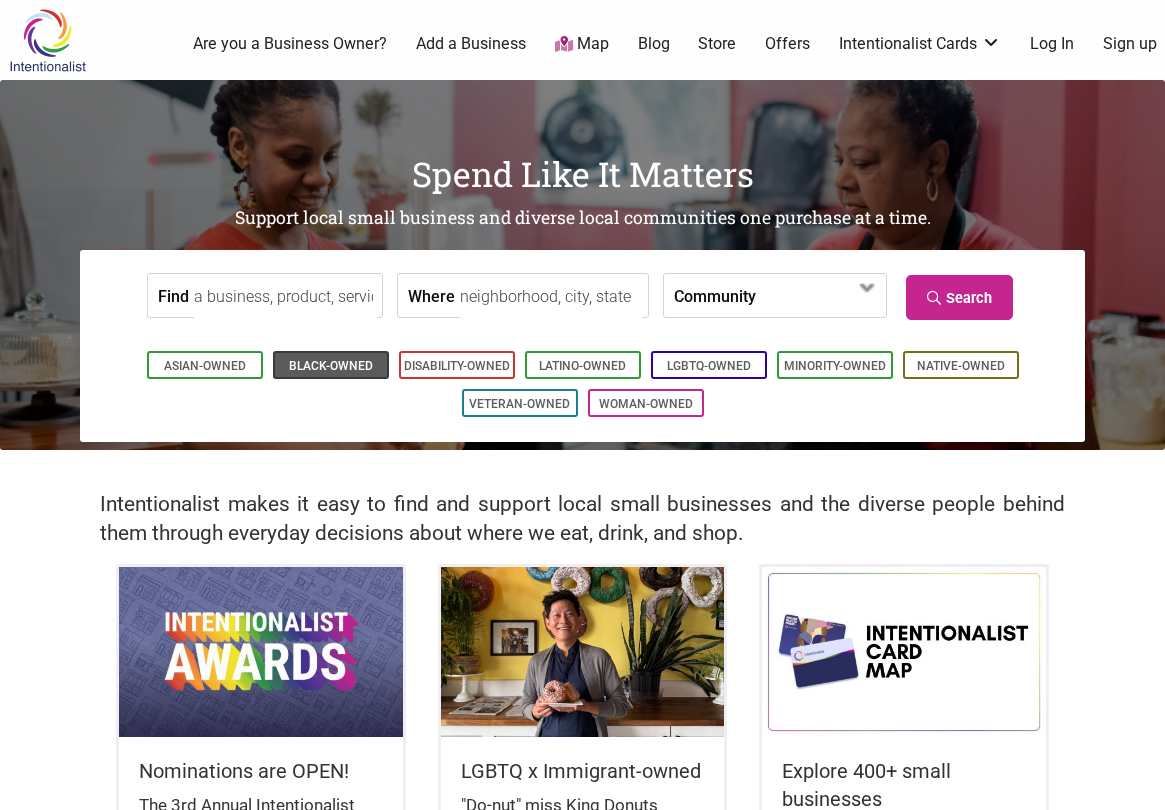 click on "Black-Owned" at bounding box center [331, 366] 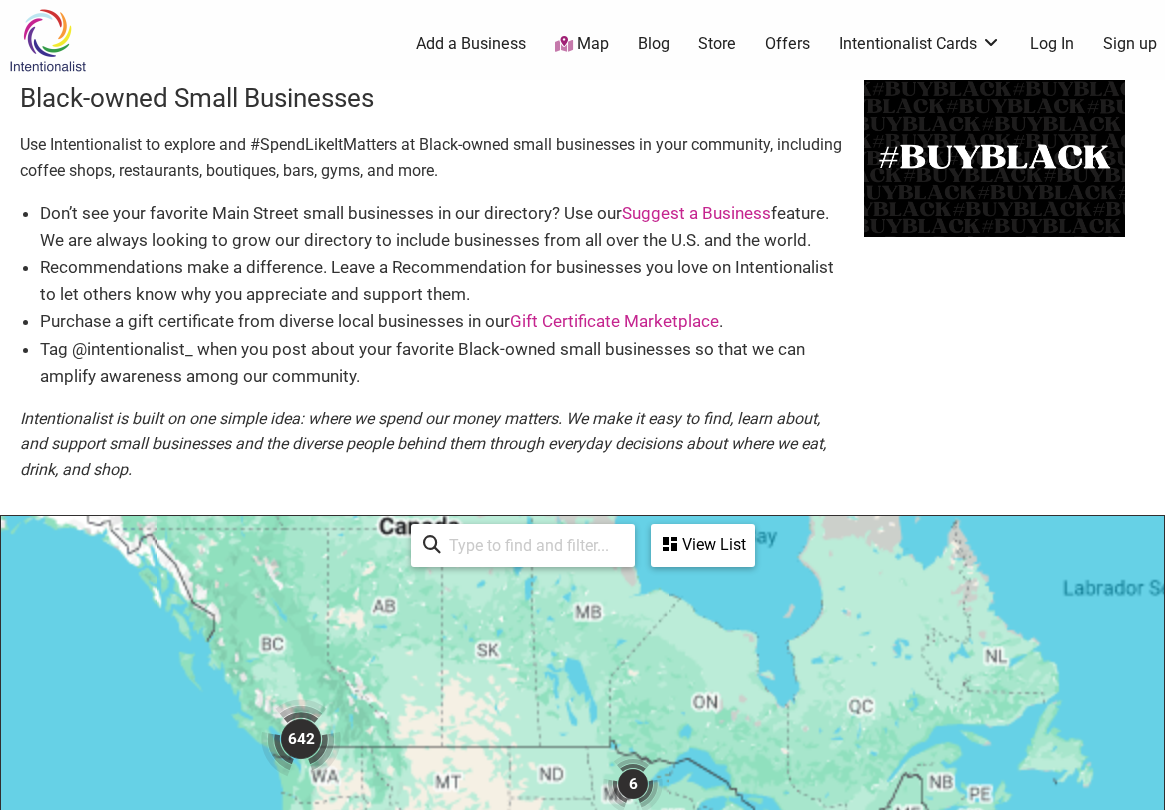 scroll, scrollTop: 500, scrollLeft: 0, axis: vertical 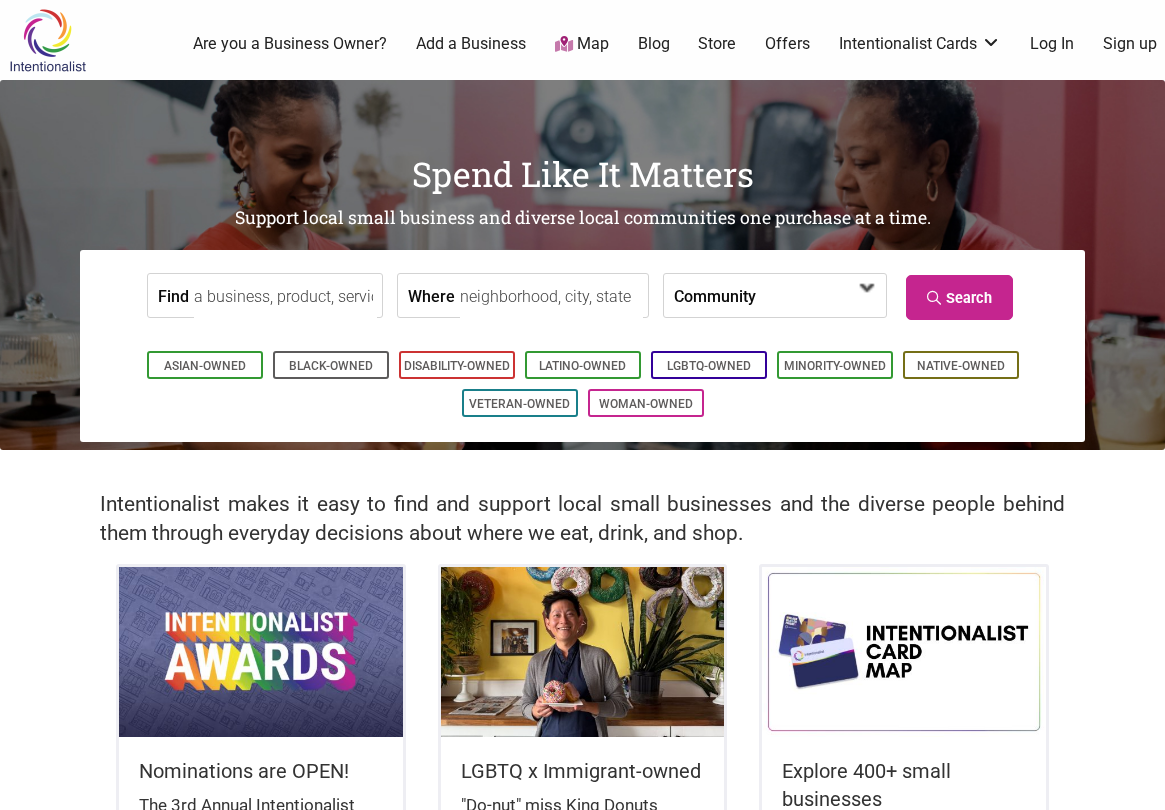 click at bounding box center (813, 297) 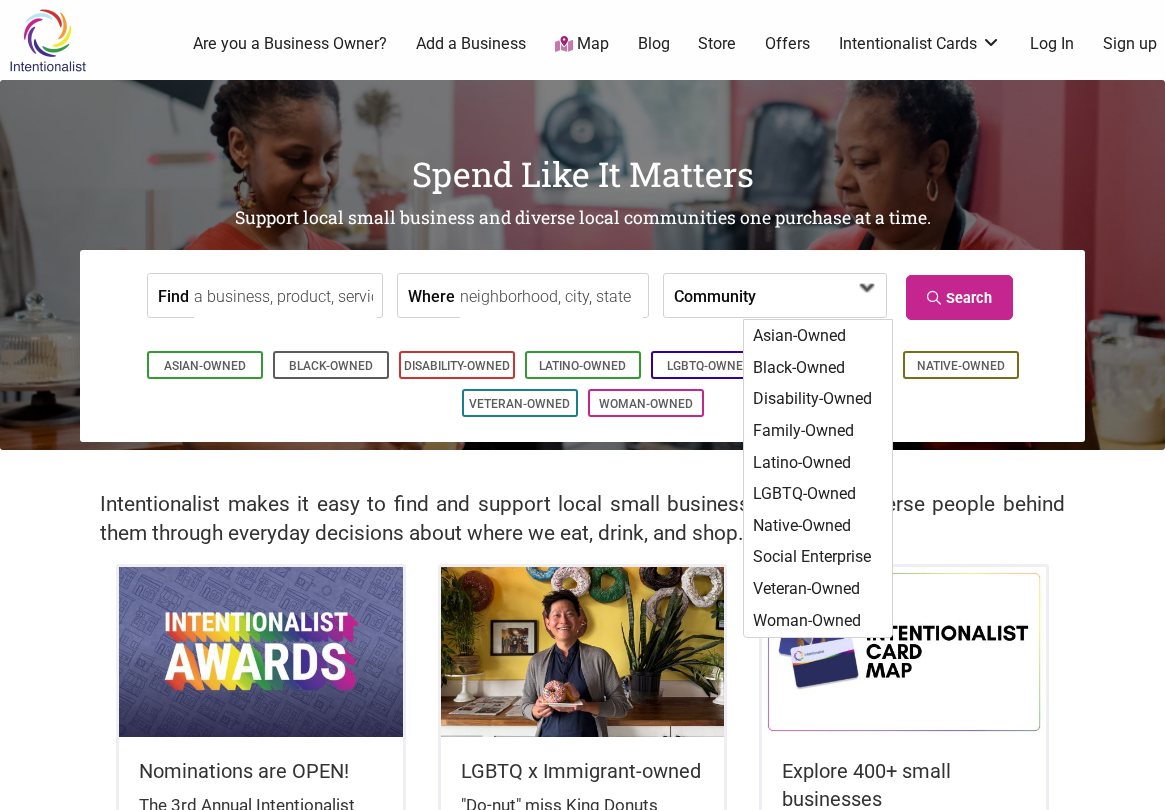type on "EyeSeeMe" 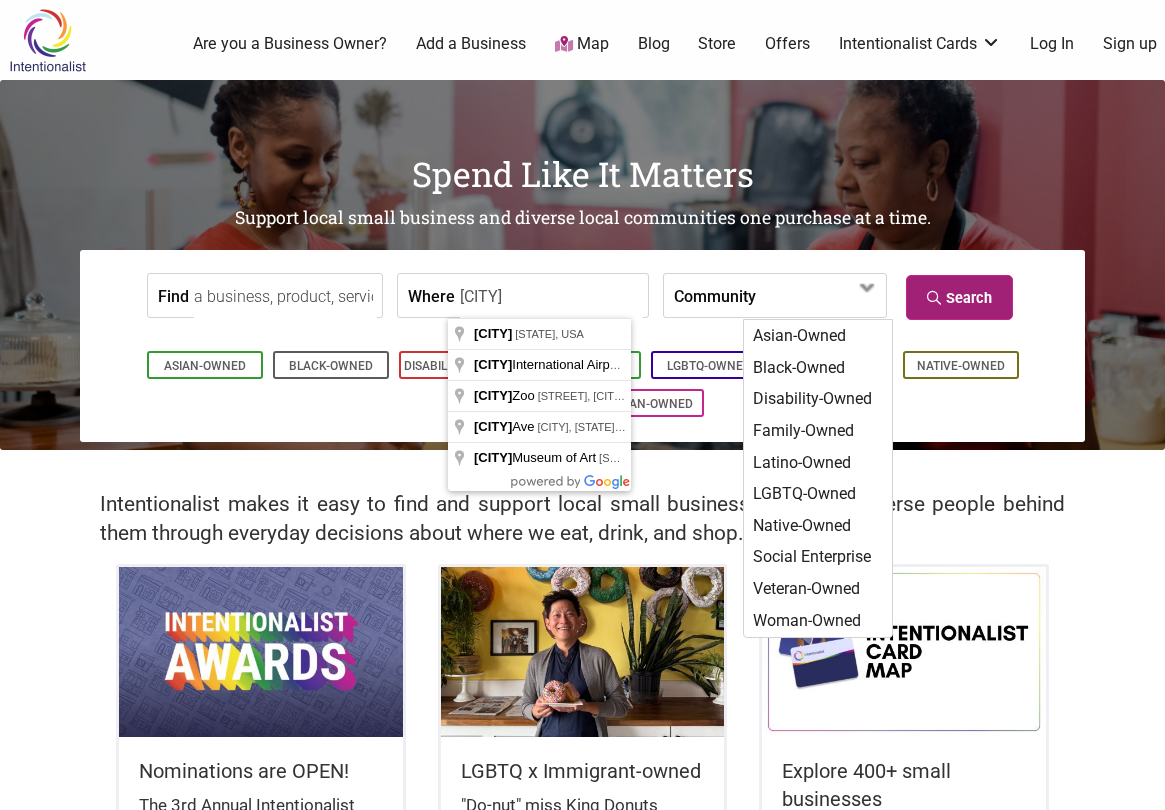 type on "Philadelphia" 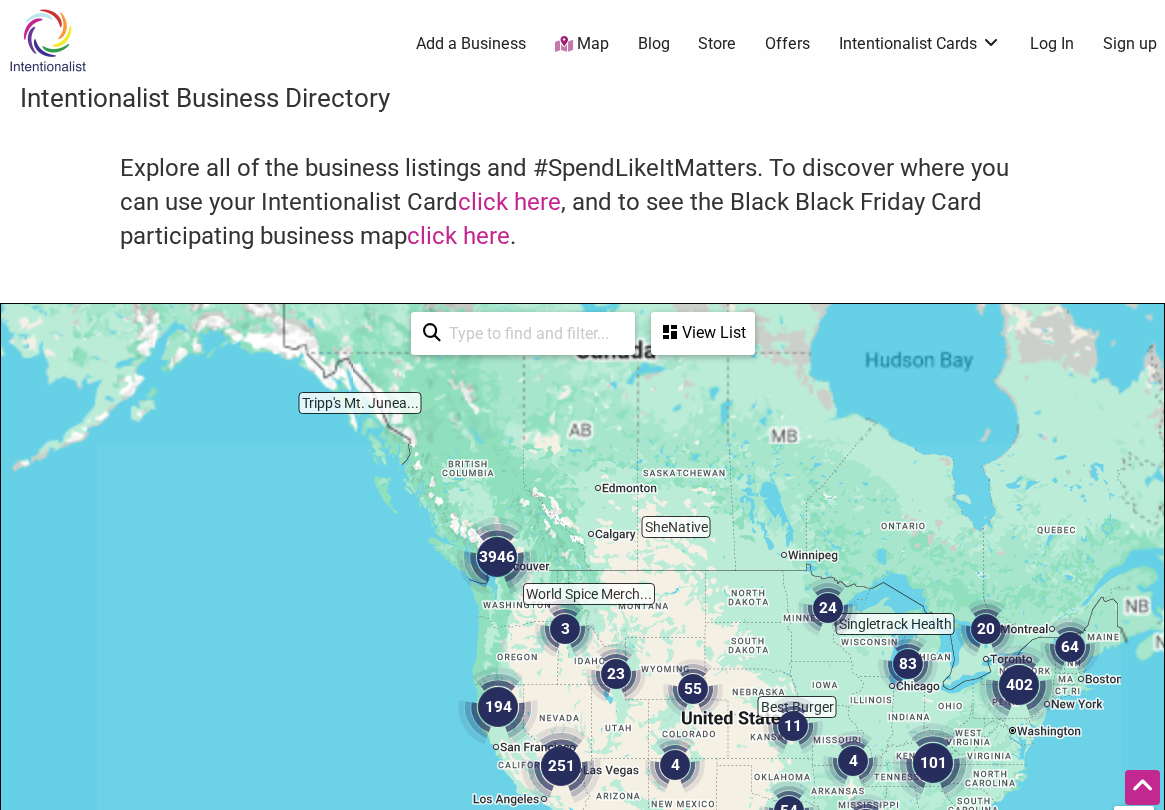 scroll, scrollTop: 500, scrollLeft: 0, axis: vertical 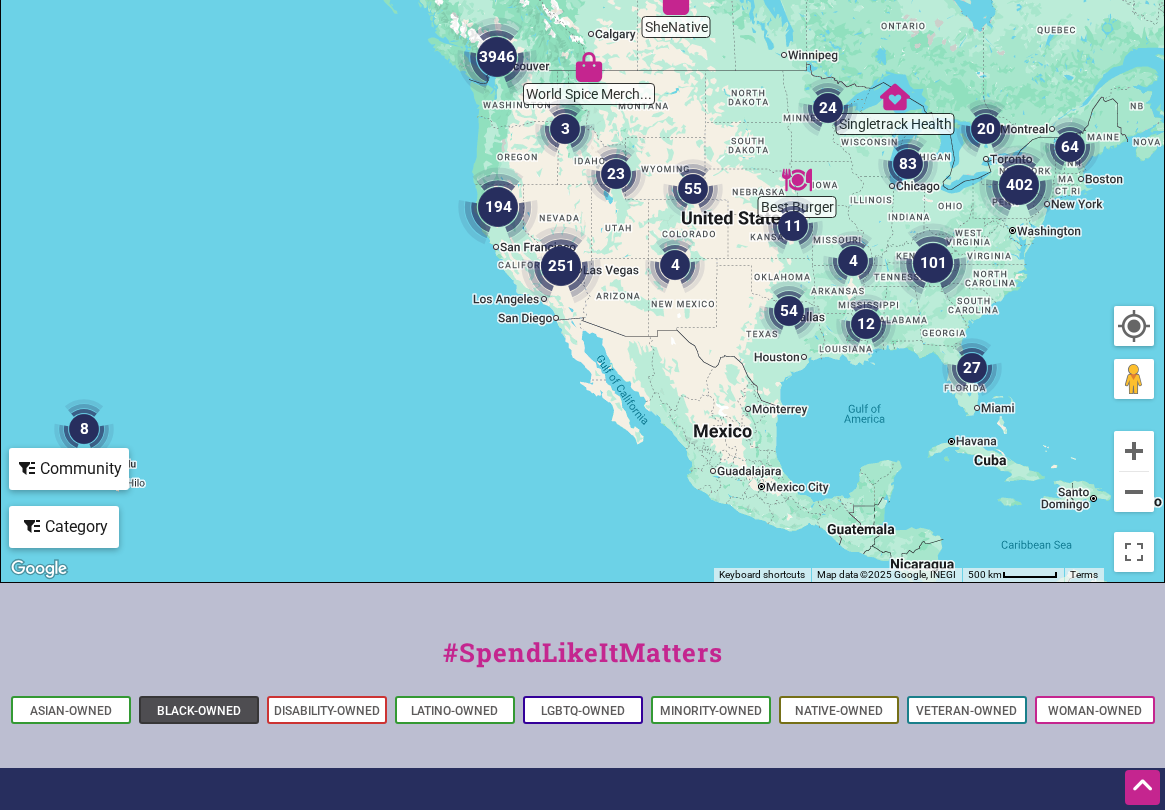 click on "Black-Owned" at bounding box center [199, 711] 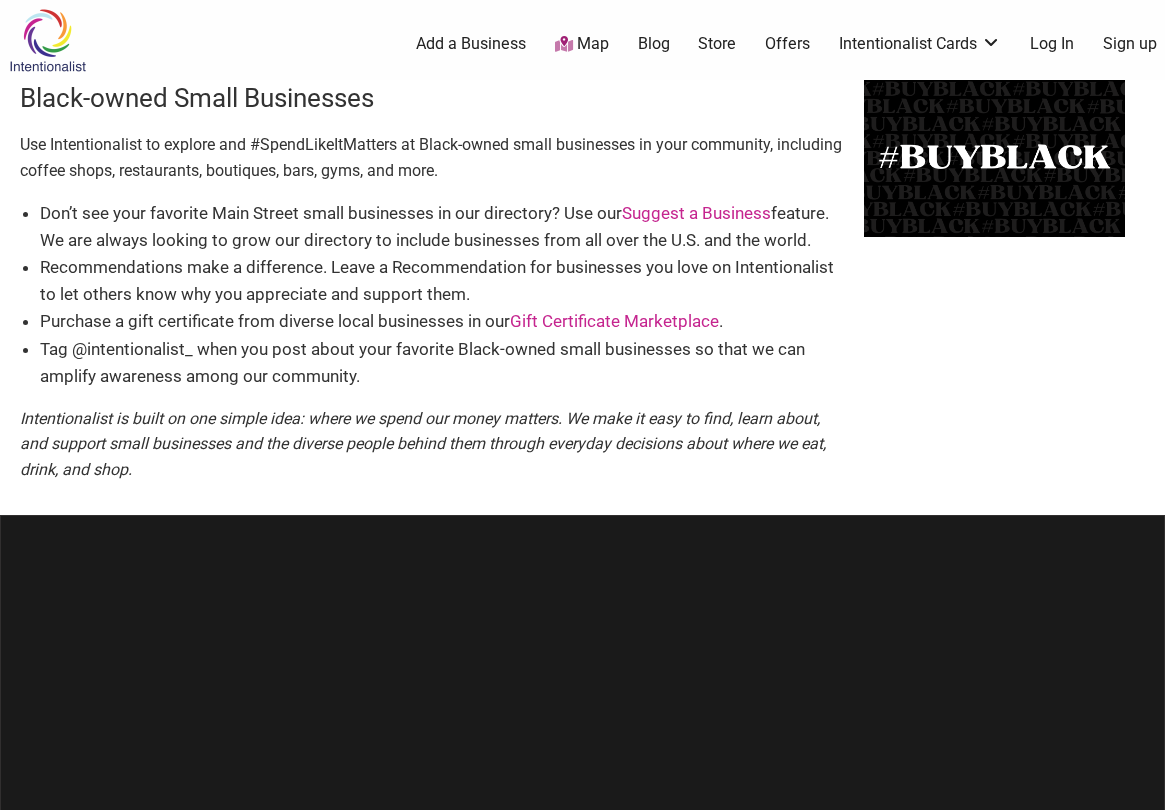 scroll, scrollTop: 0, scrollLeft: 0, axis: both 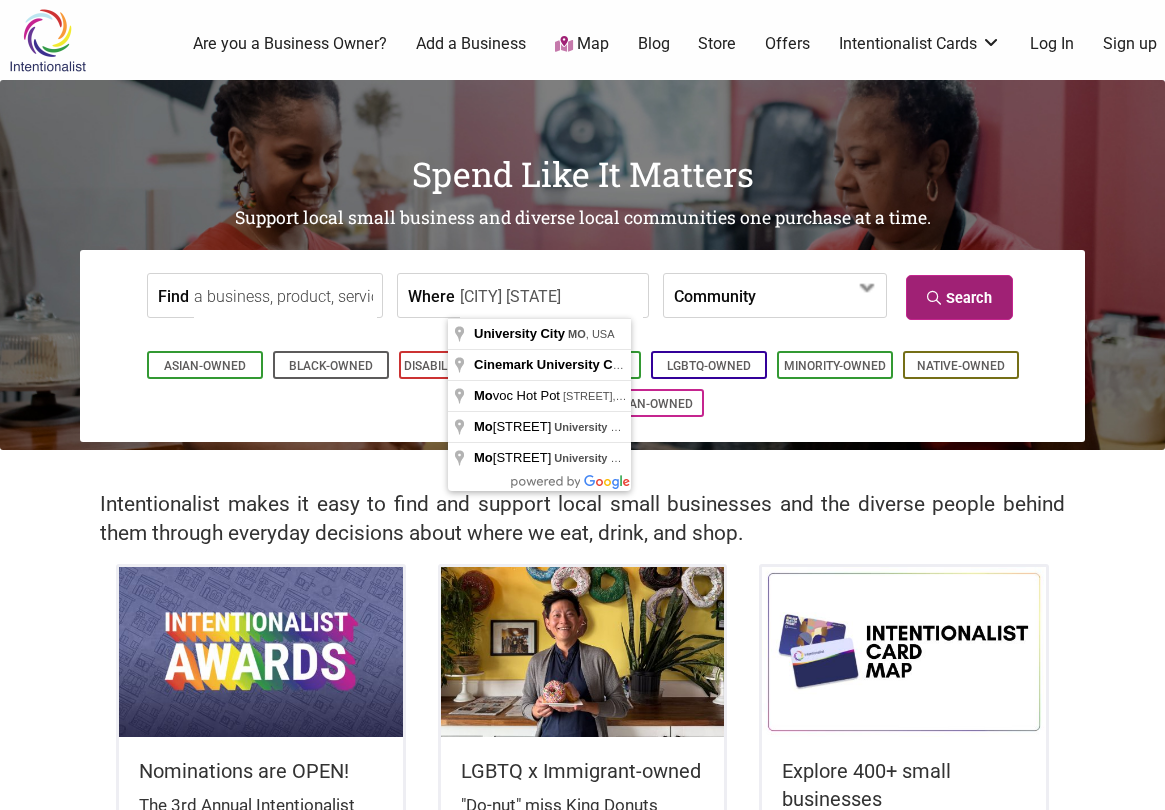 type on "[CITY] [STATE]" 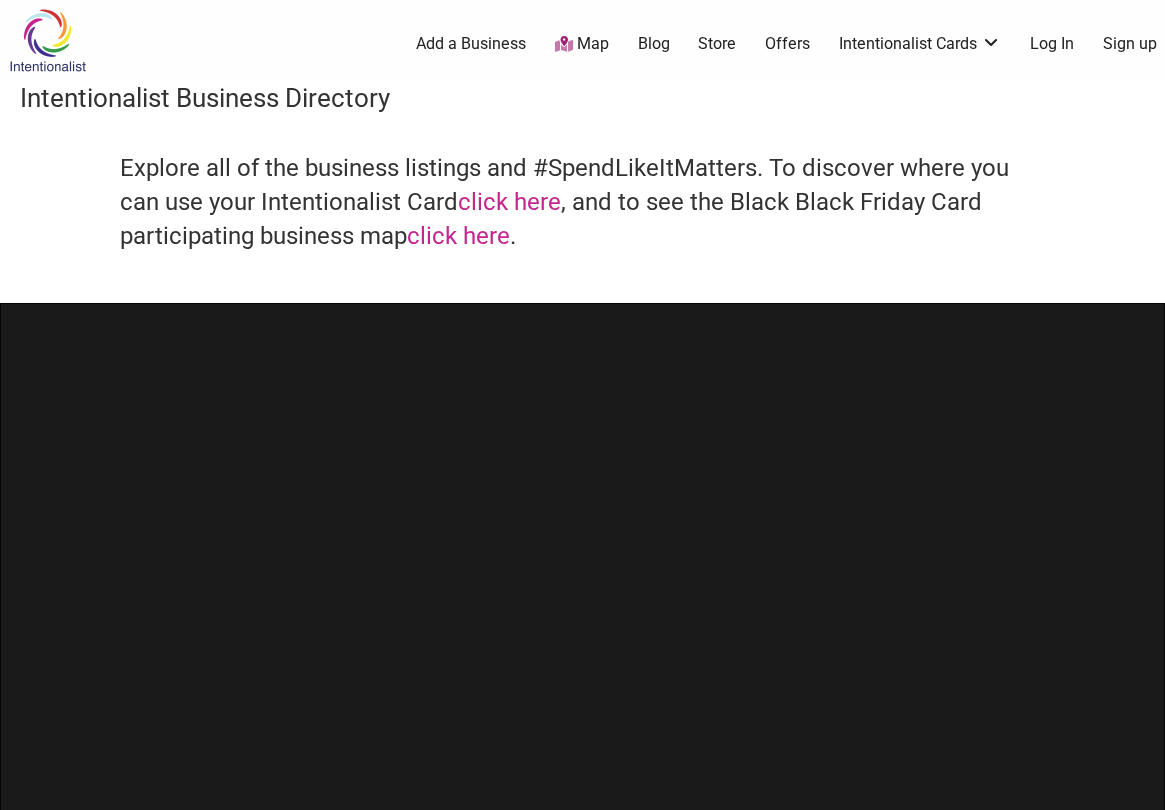 scroll, scrollTop: 0, scrollLeft: 0, axis: both 